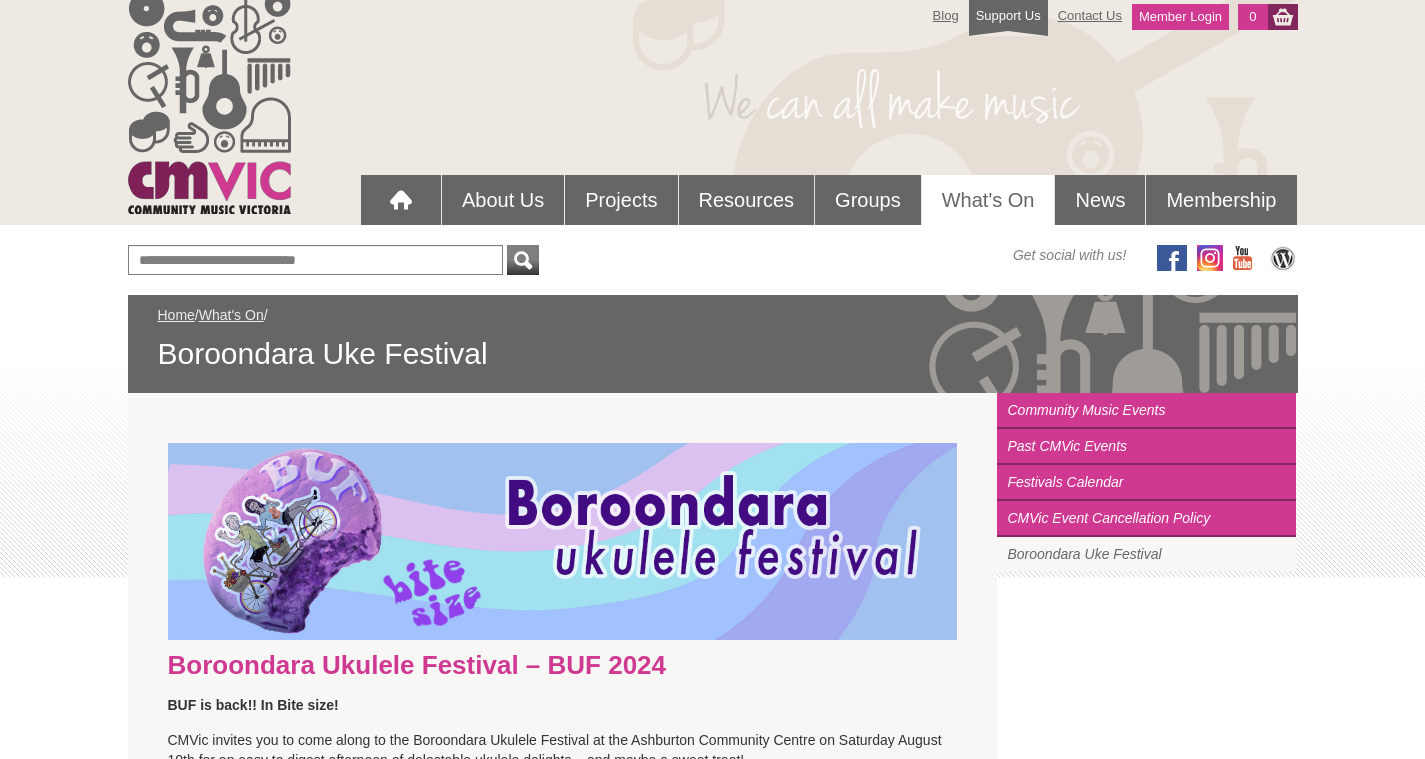 scroll, scrollTop: 0, scrollLeft: 0, axis: both 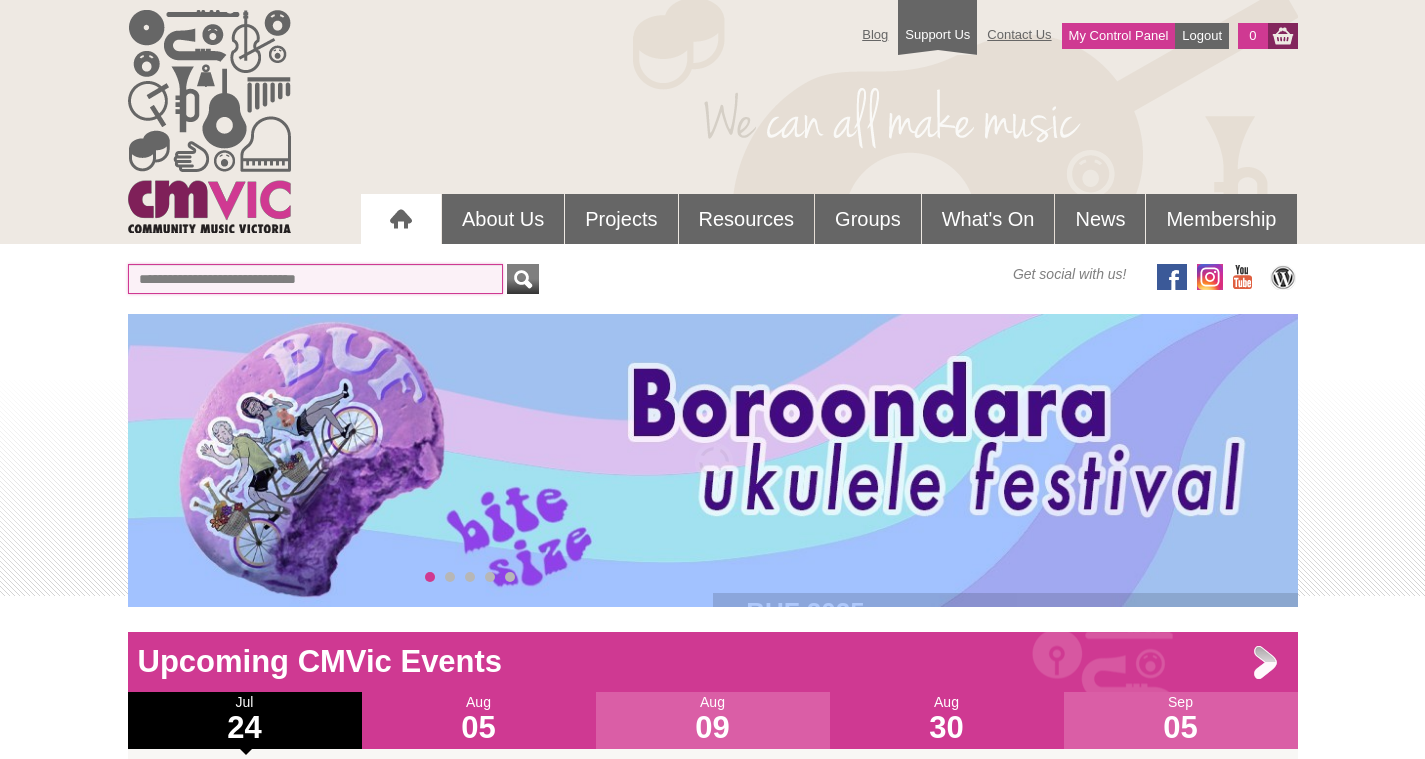 click at bounding box center [315, 279] 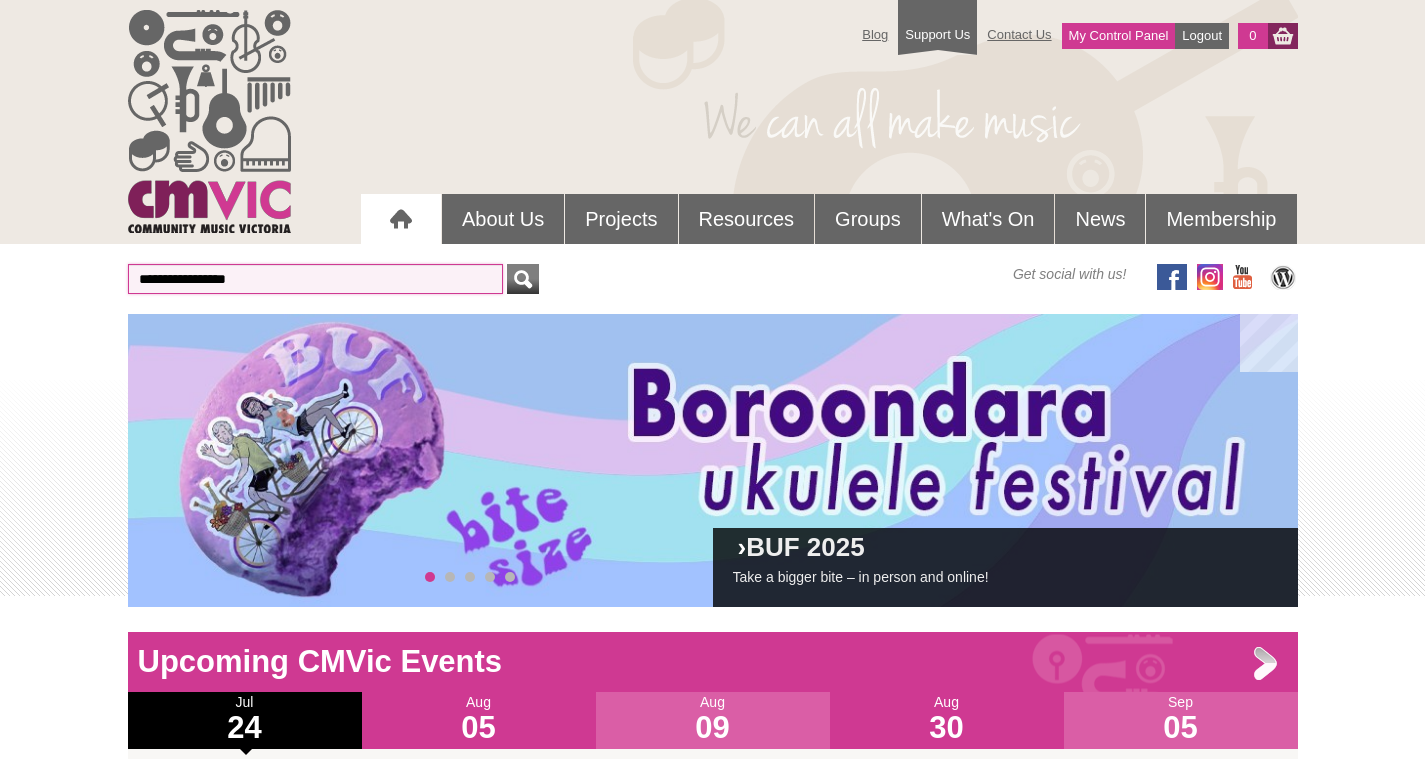 type on "**********" 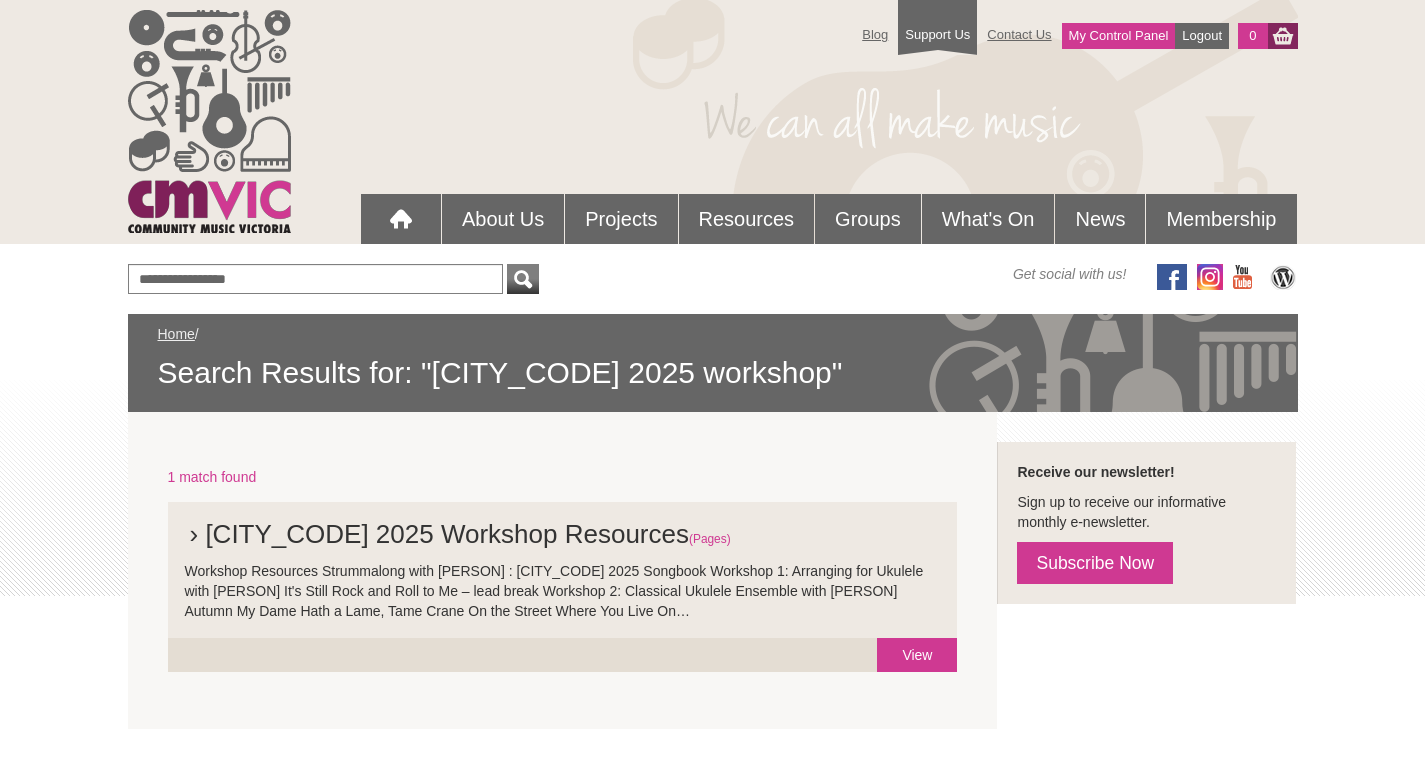 scroll, scrollTop: 0, scrollLeft: 0, axis: both 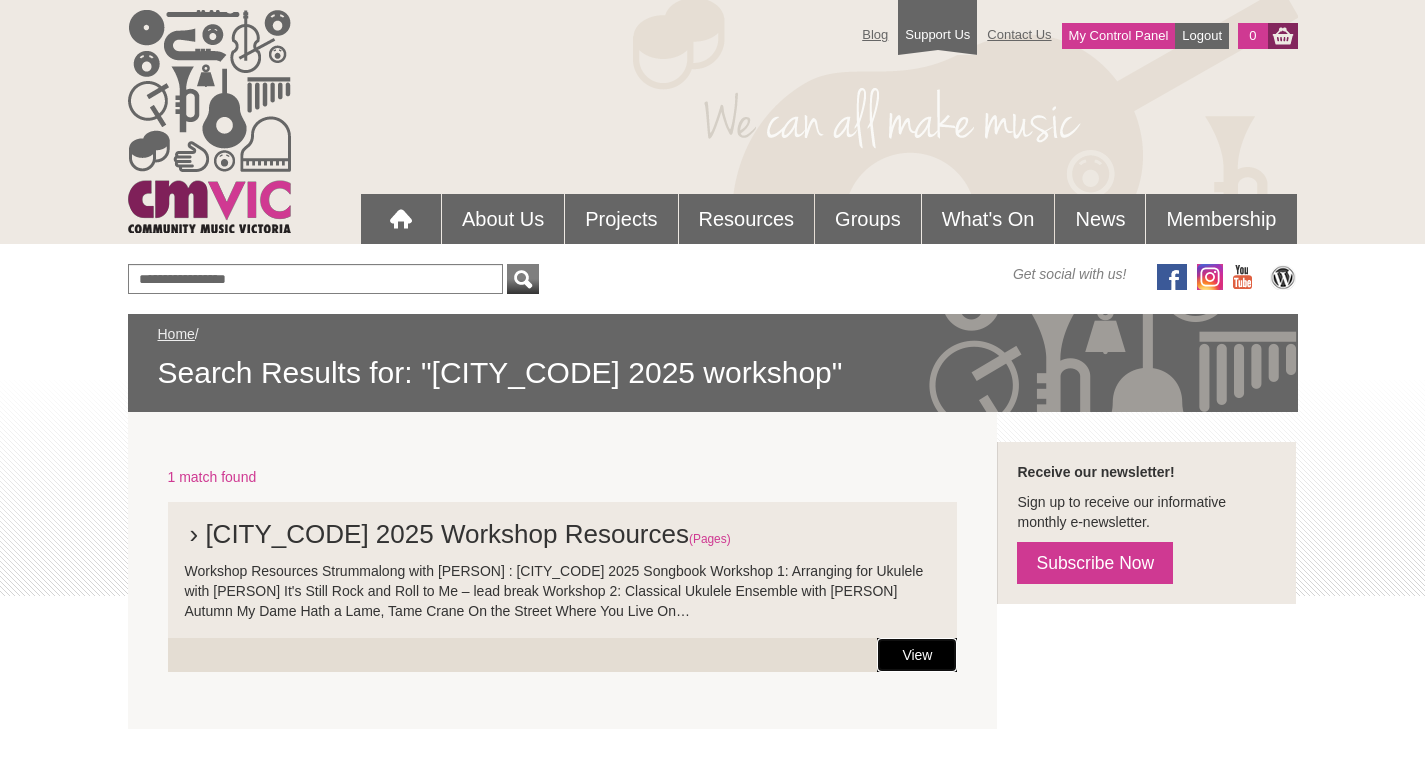 click on "View" at bounding box center [917, 655] 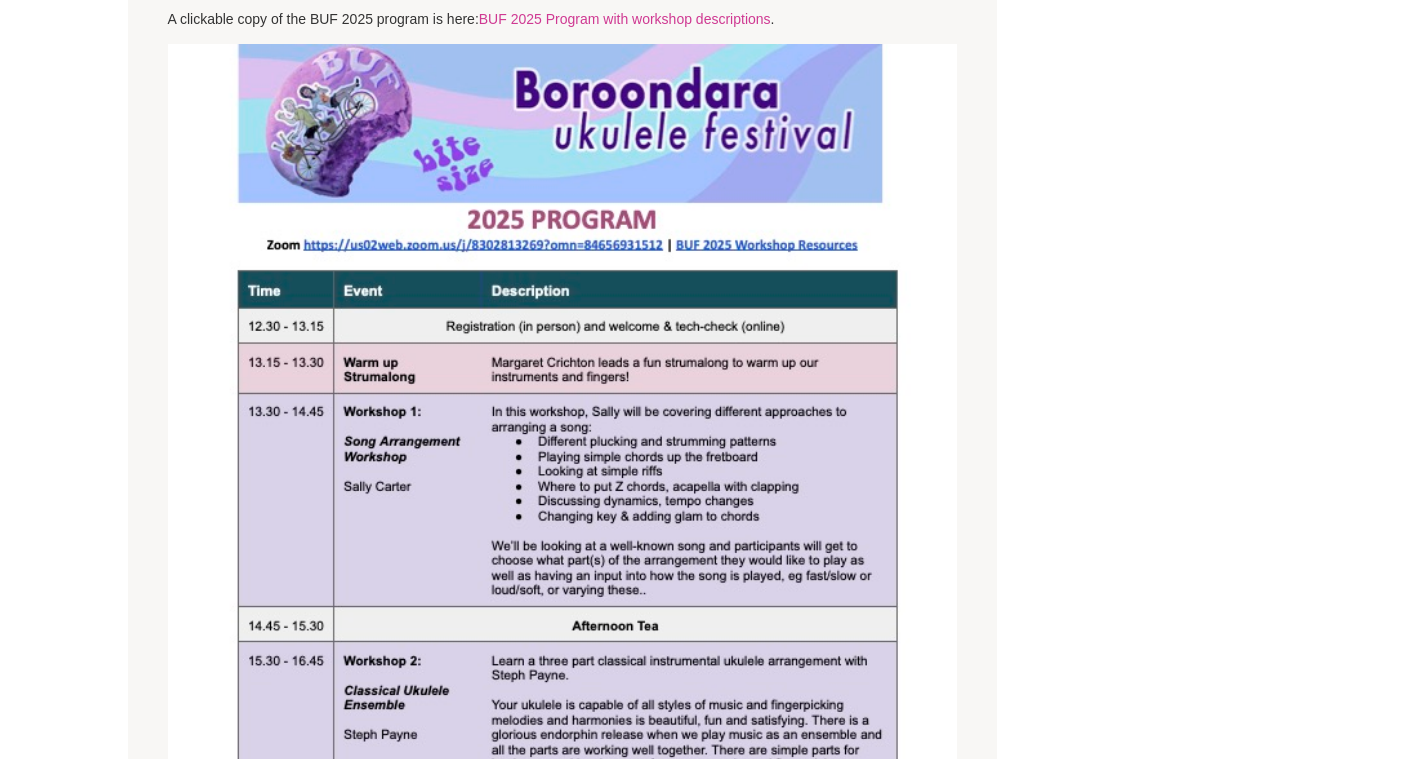 scroll, scrollTop: 1057, scrollLeft: 0, axis: vertical 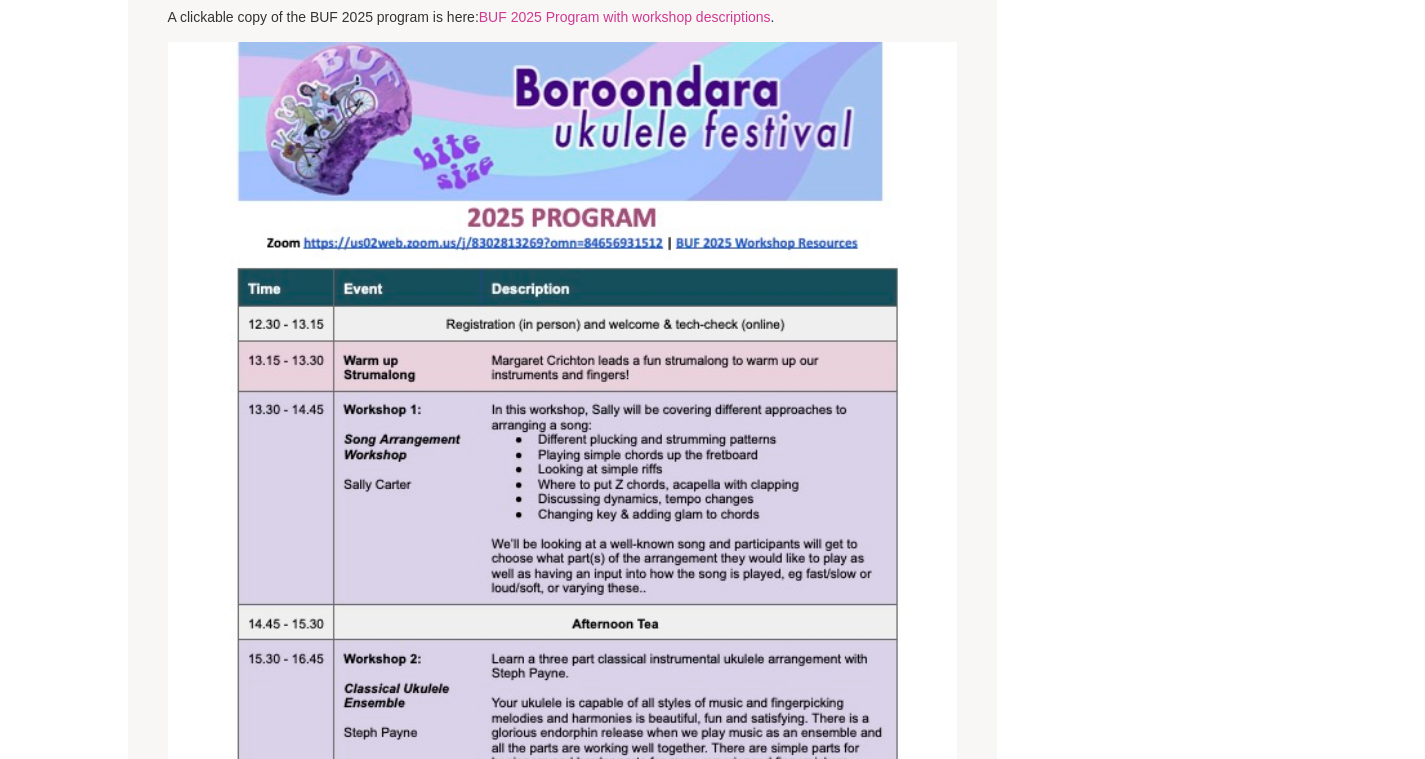 click at bounding box center (563, 553) 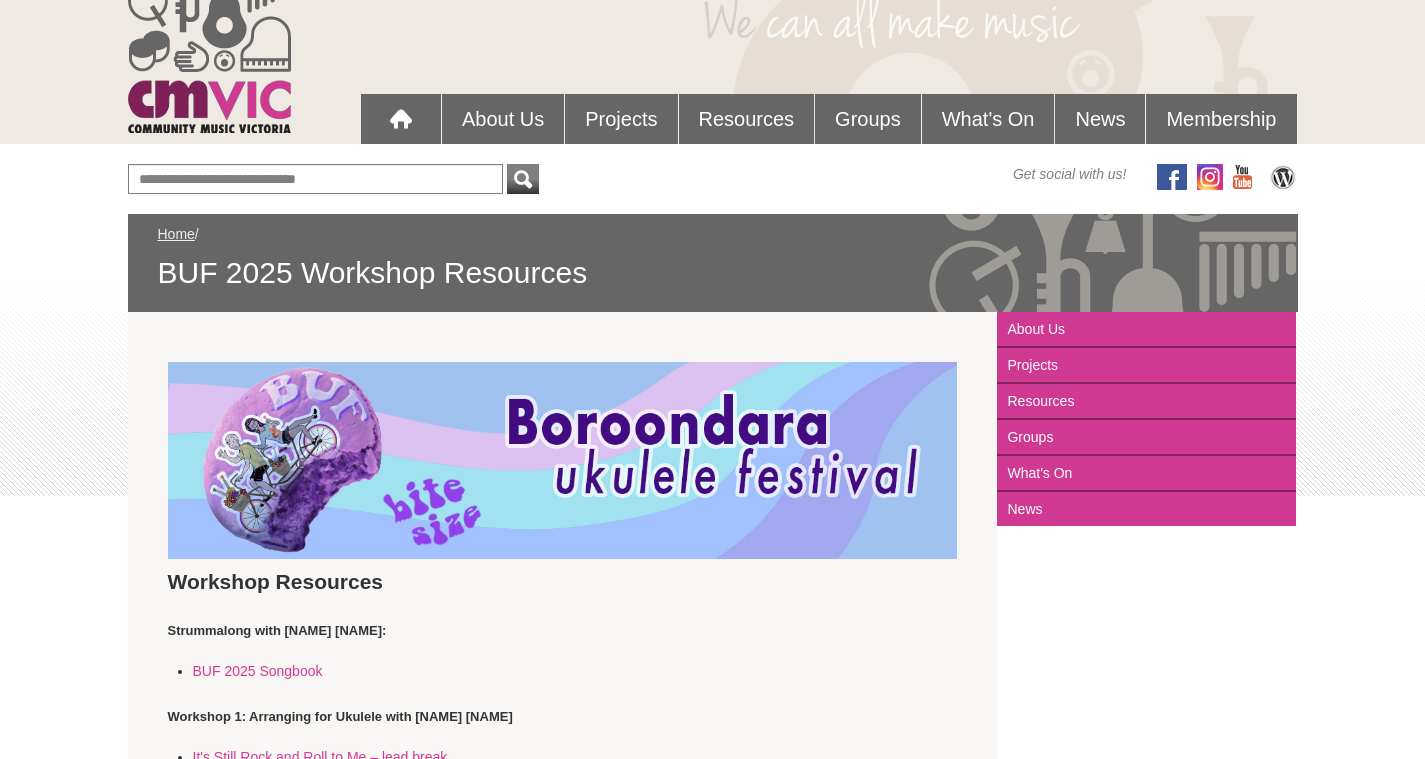 scroll, scrollTop: 0, scrollLeft: 0, axis: both 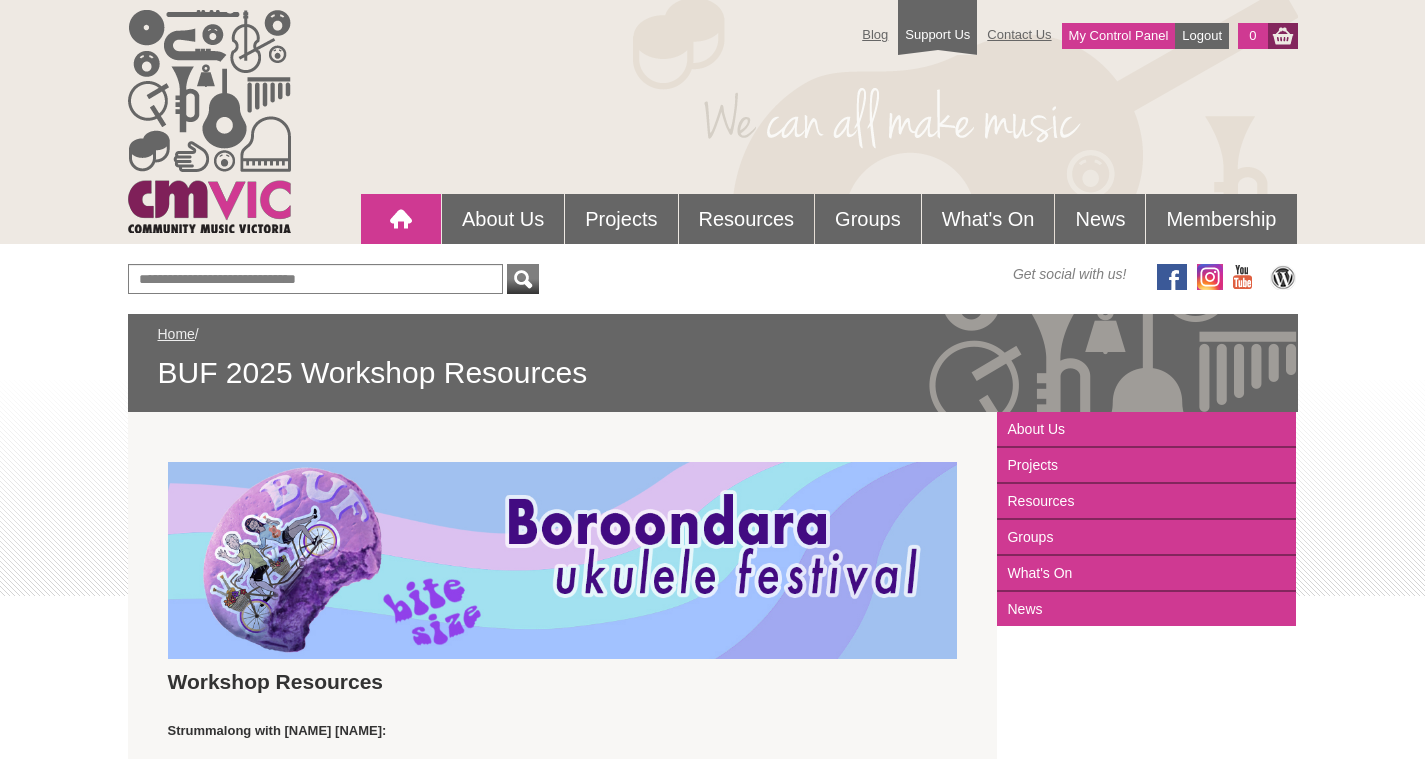 click at bounding box center [401, 219] 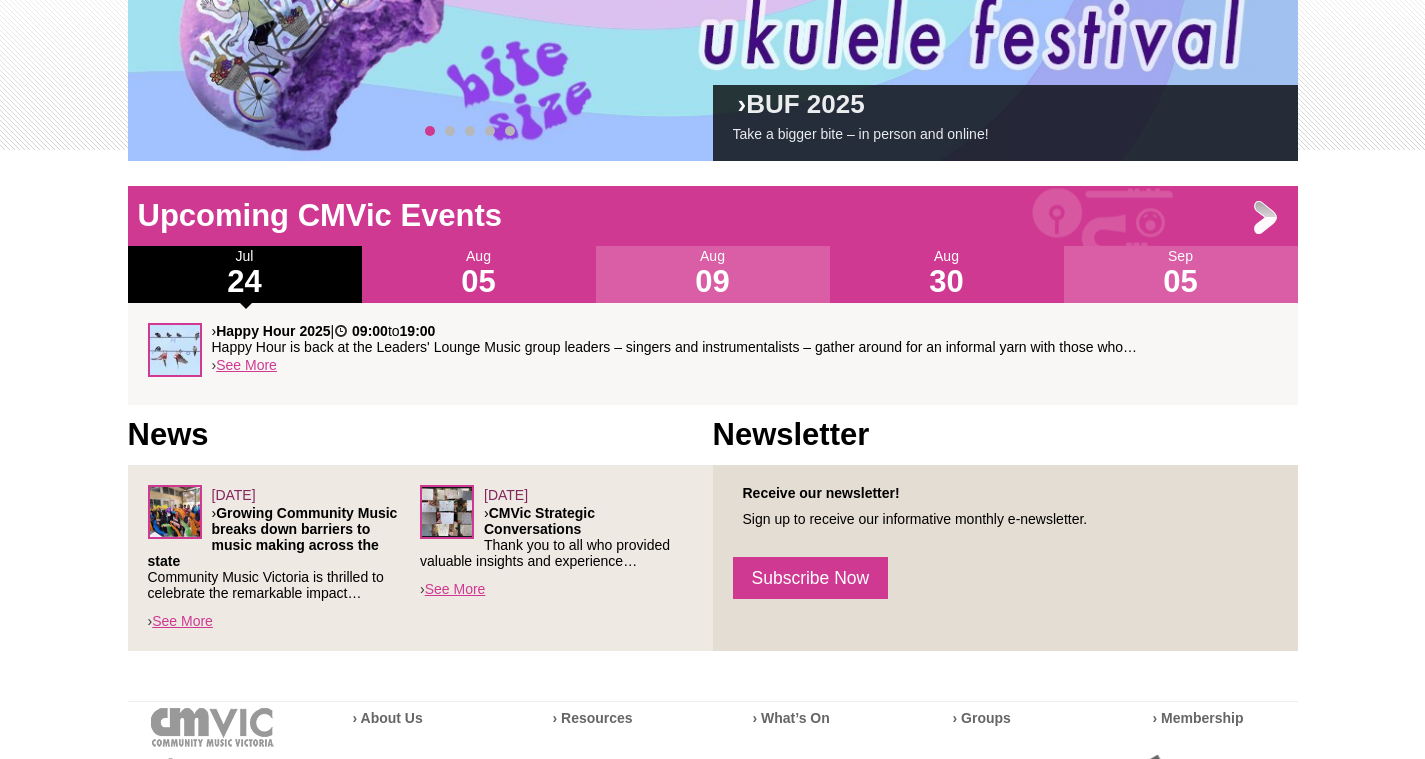 scroll, scrollTop: 447, scrollLeft: 0, axis: vertical 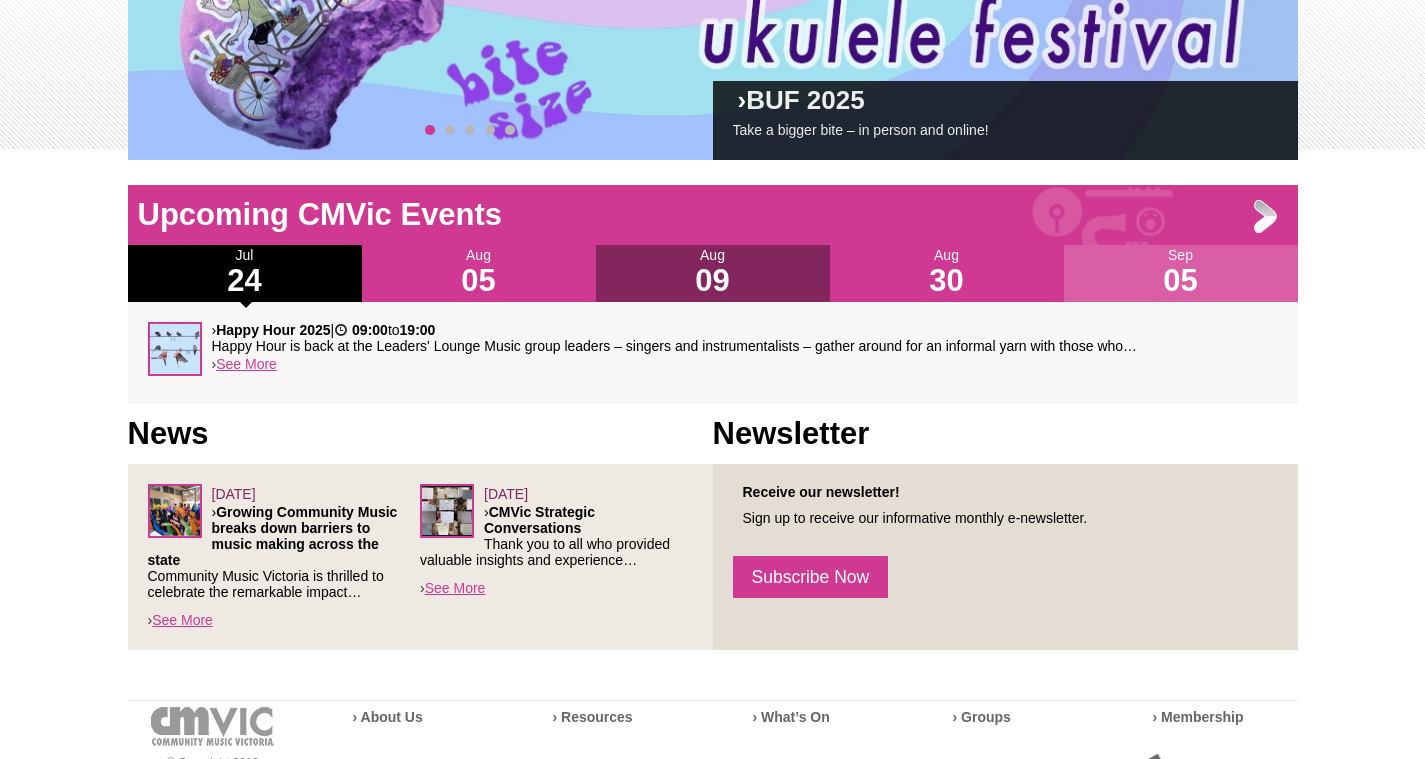 click on "09" at bounding box center (713, 281) 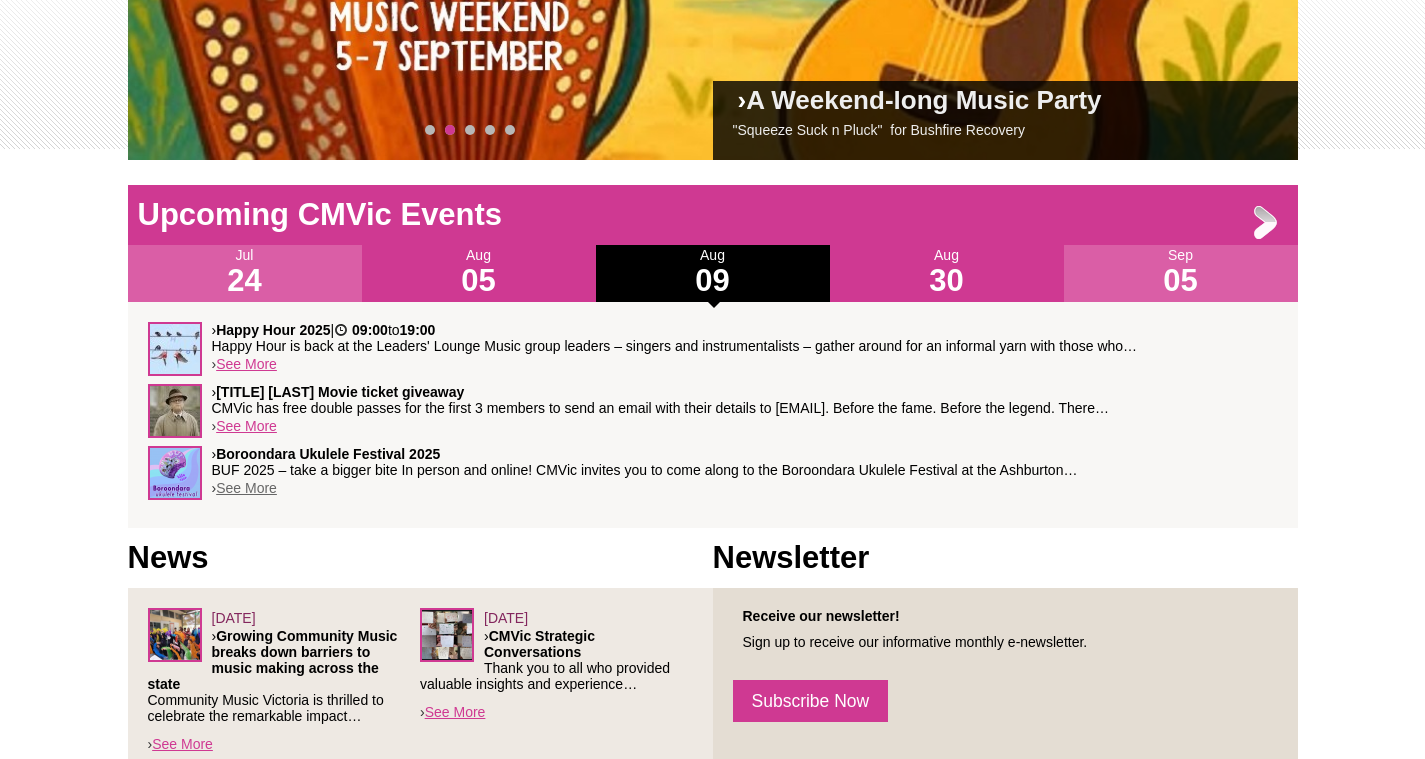 click on "See More" at bounding box center (246, 488) 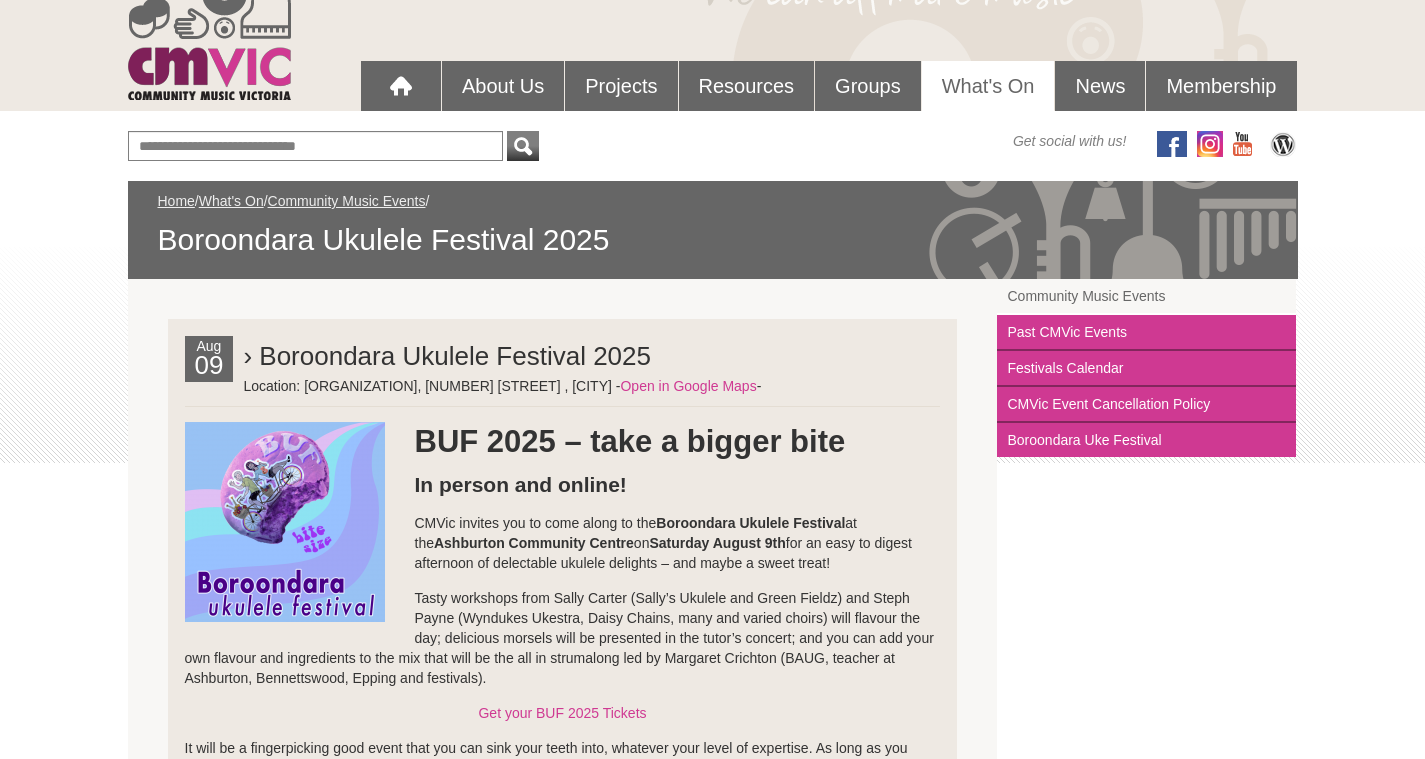 scroll, scrollTop: 0, scrollLeft: 0, axis: both 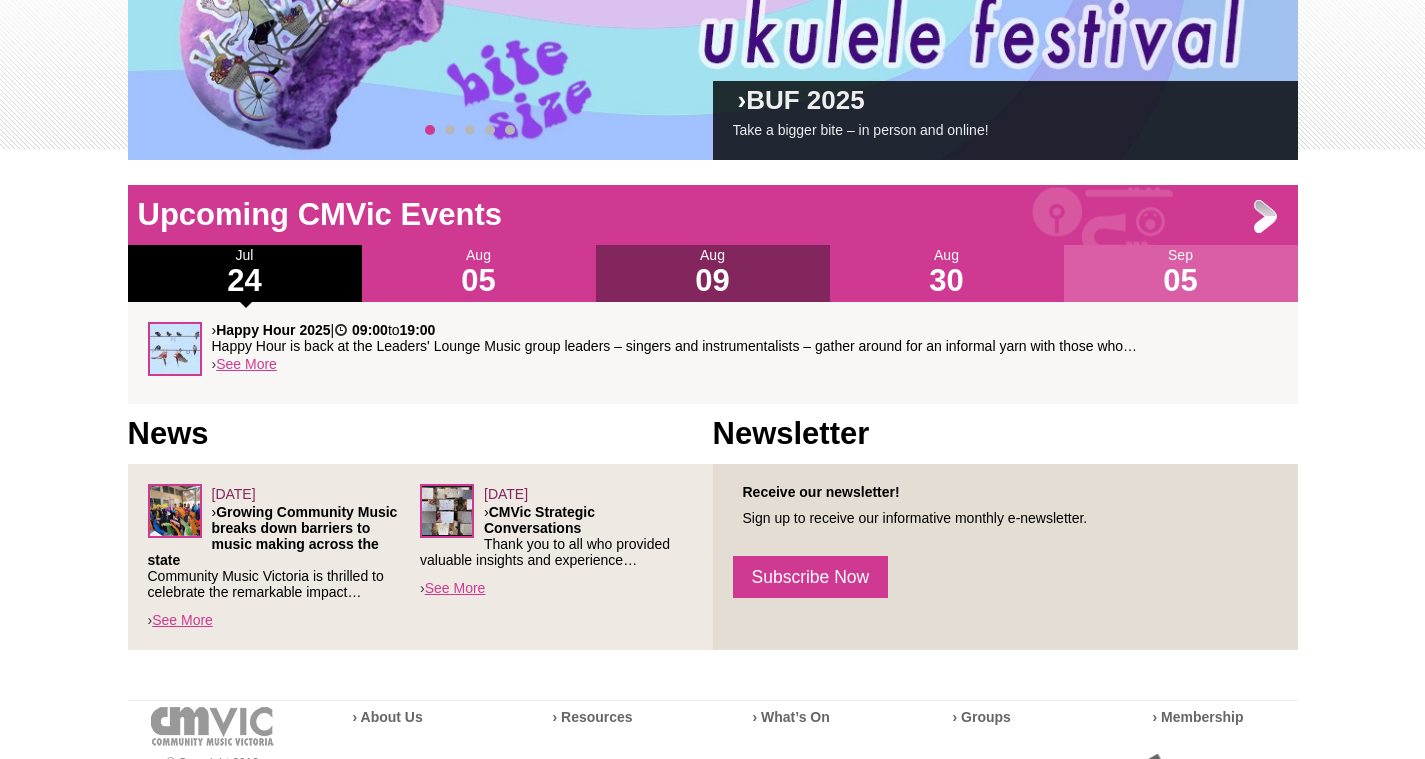click on "Aug
09" at bounding box center [713, 273] 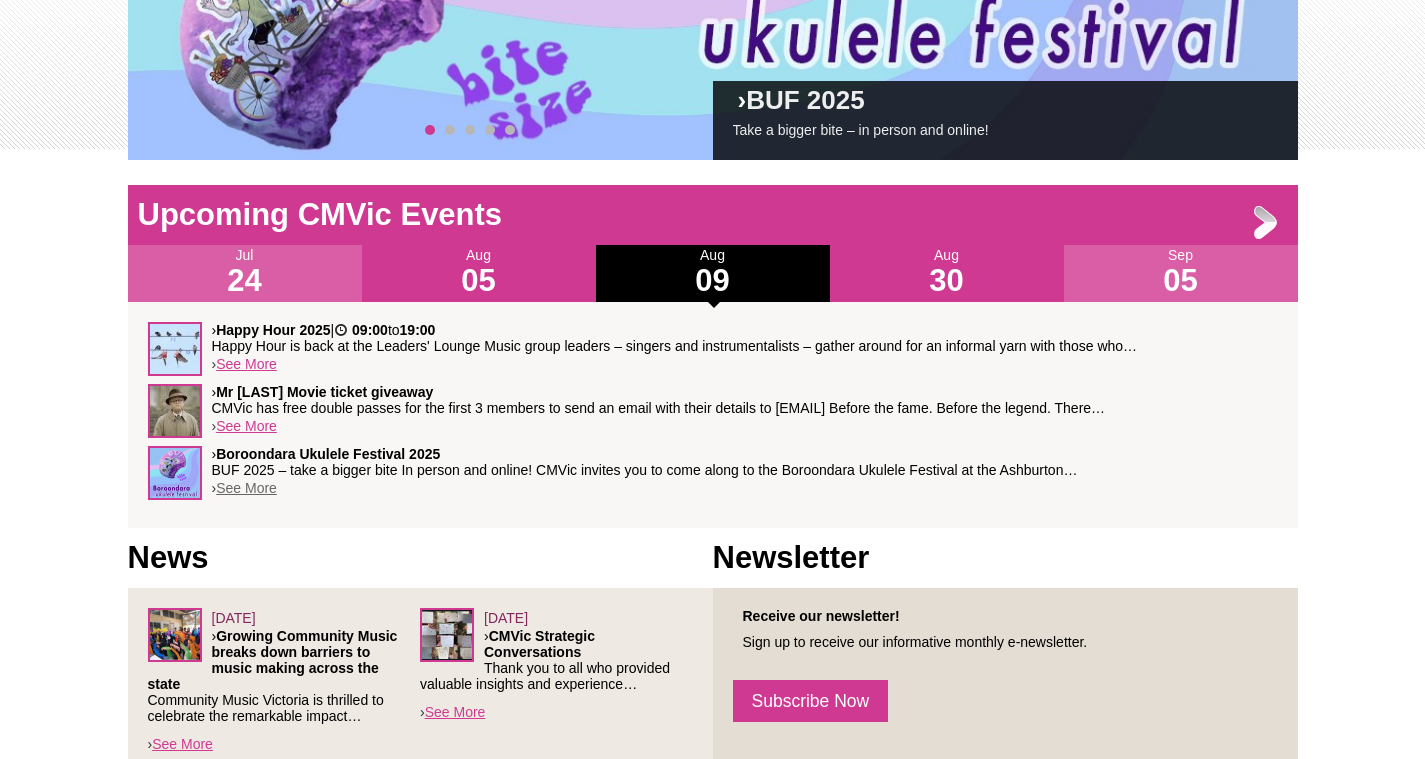 click on "See More" at bounding box center (246, 488) 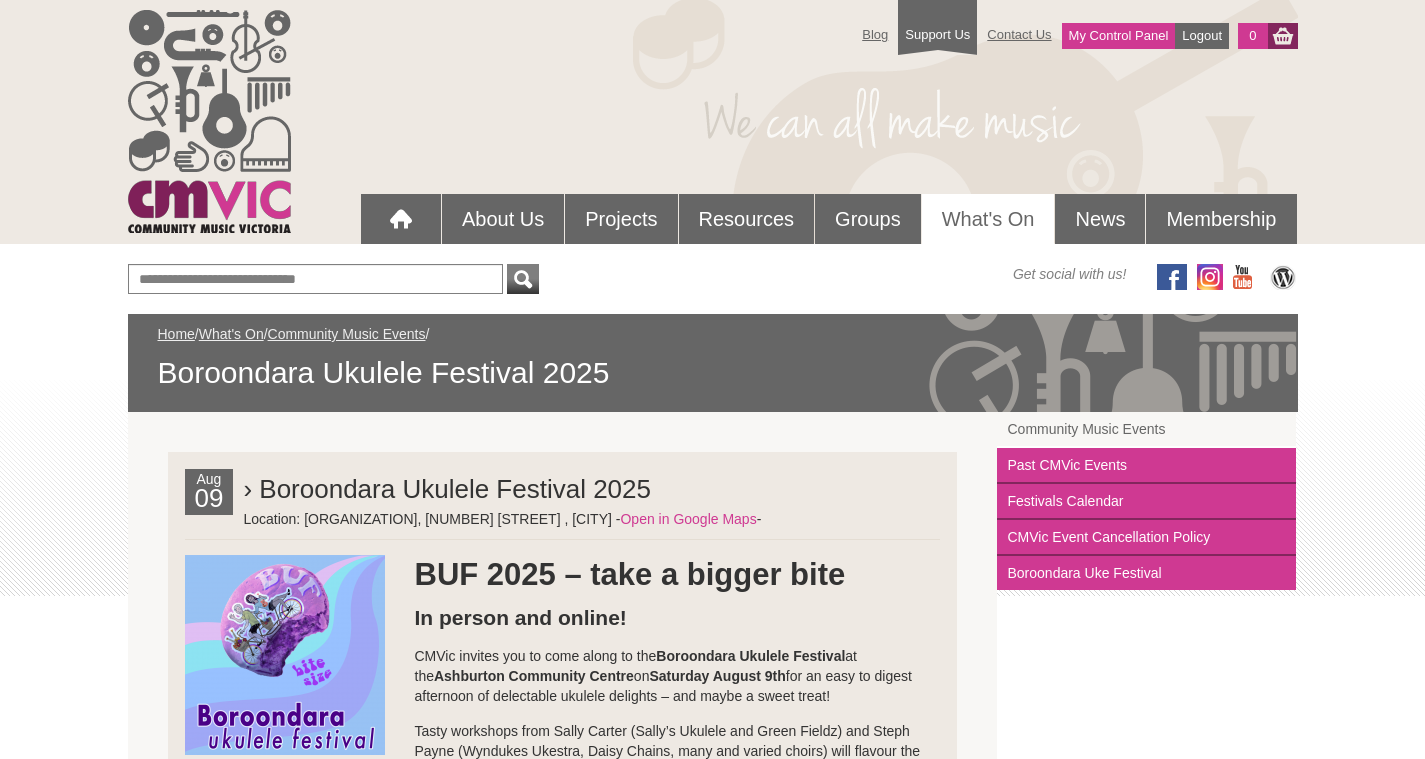 scroll, scrollTop: 0, scrollLeft: 0, axis: both 